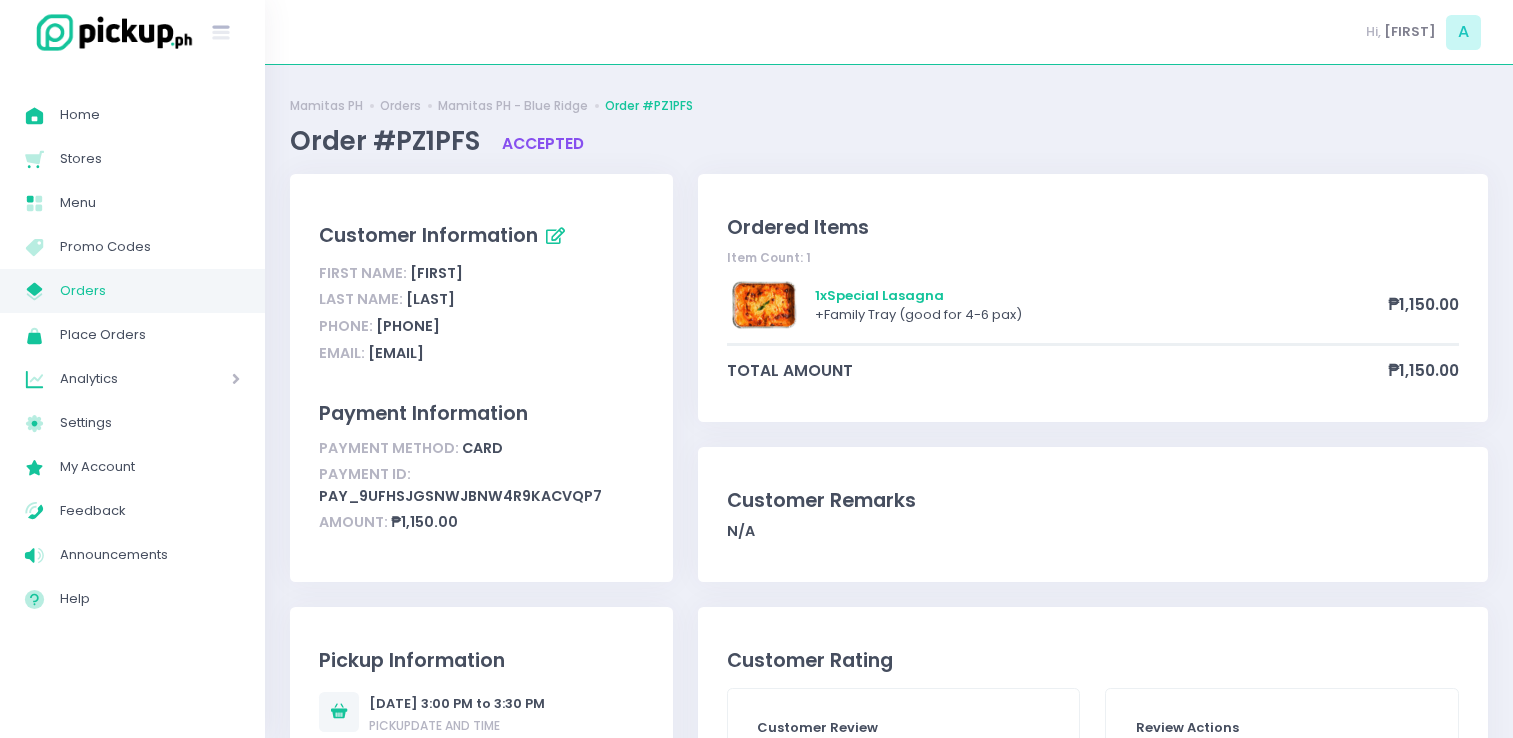 scroll, scrollTop: 0, scrollLeft: 0, axis: both 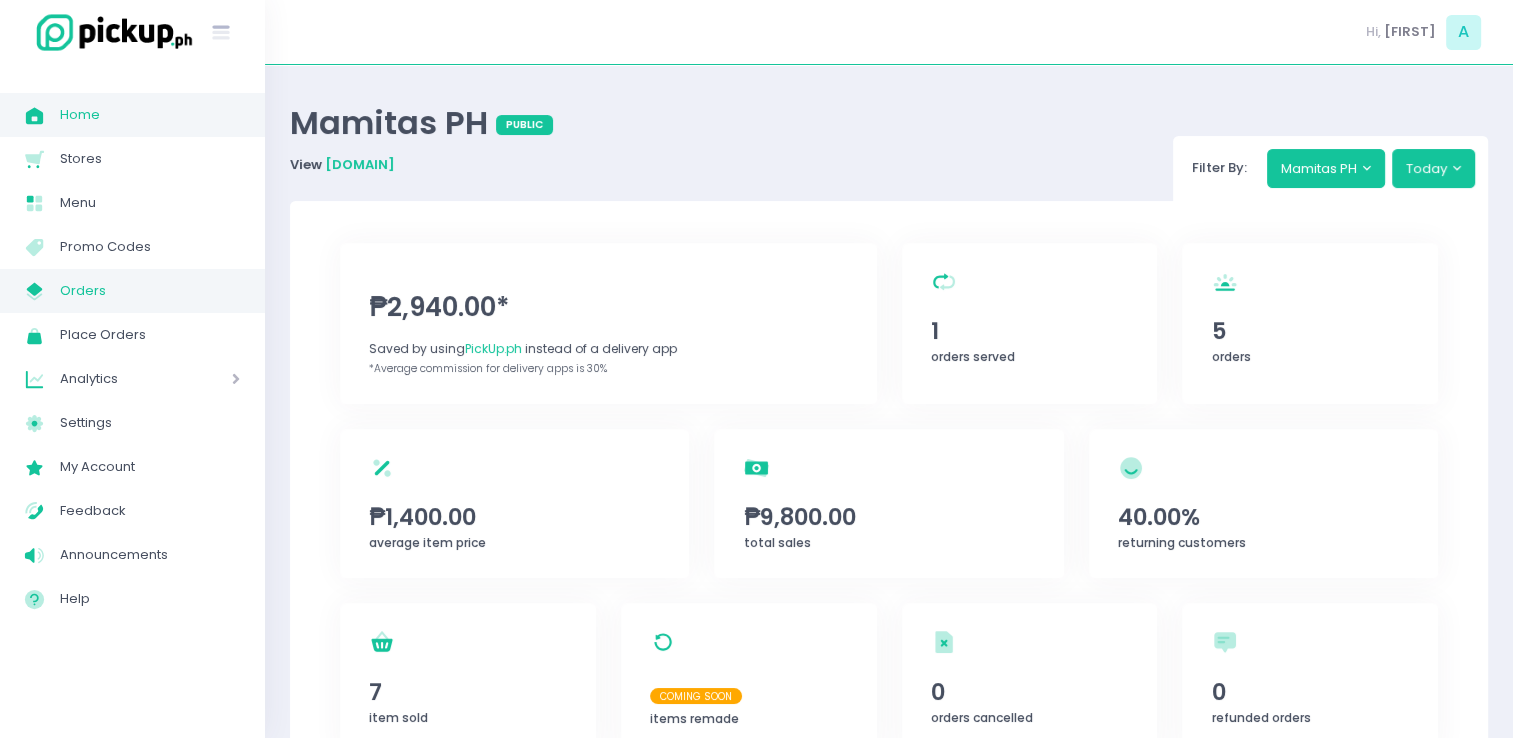 click on "Orders" at bounding box center [150, 291] 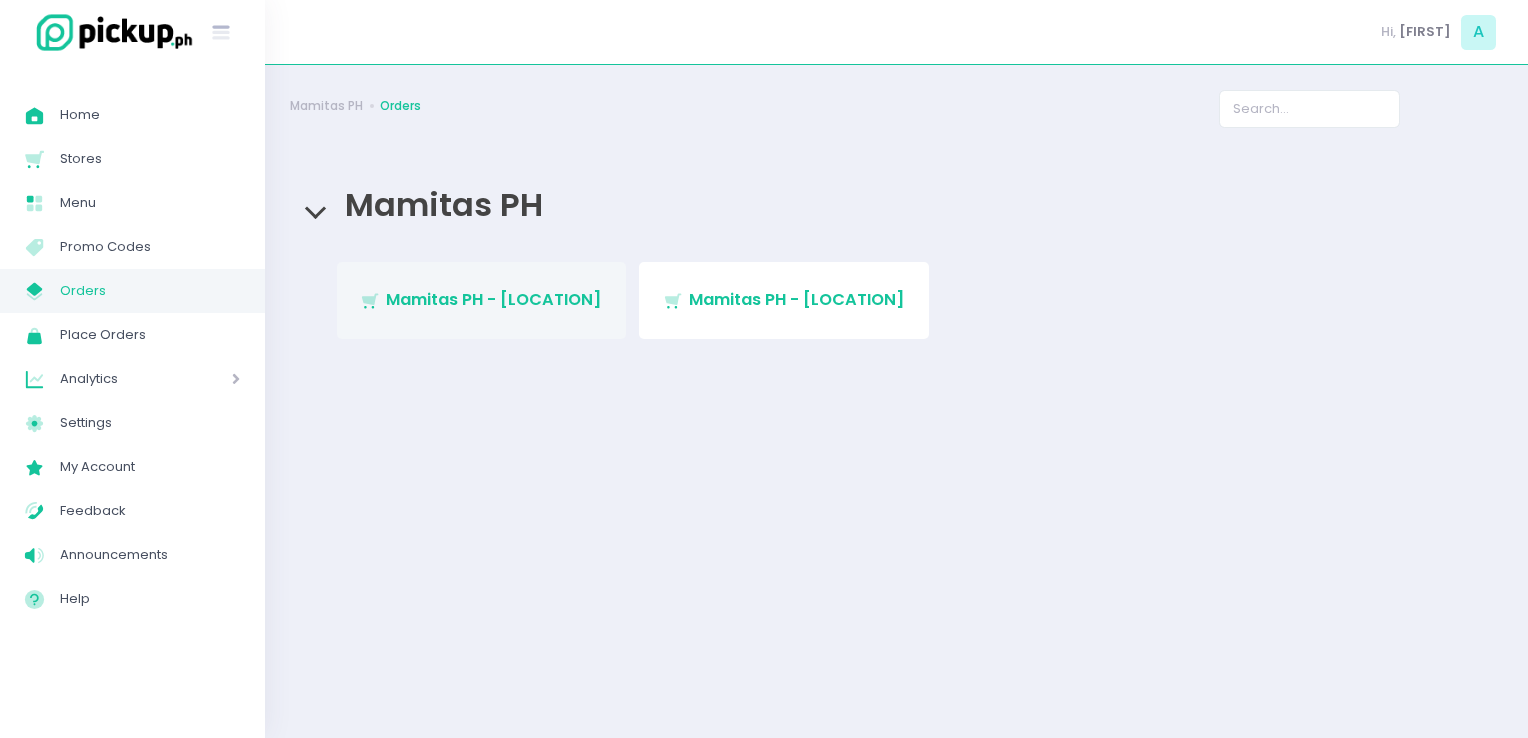 click on "[BRAND] - [LOCATION]" at bounding box center (482, 300) 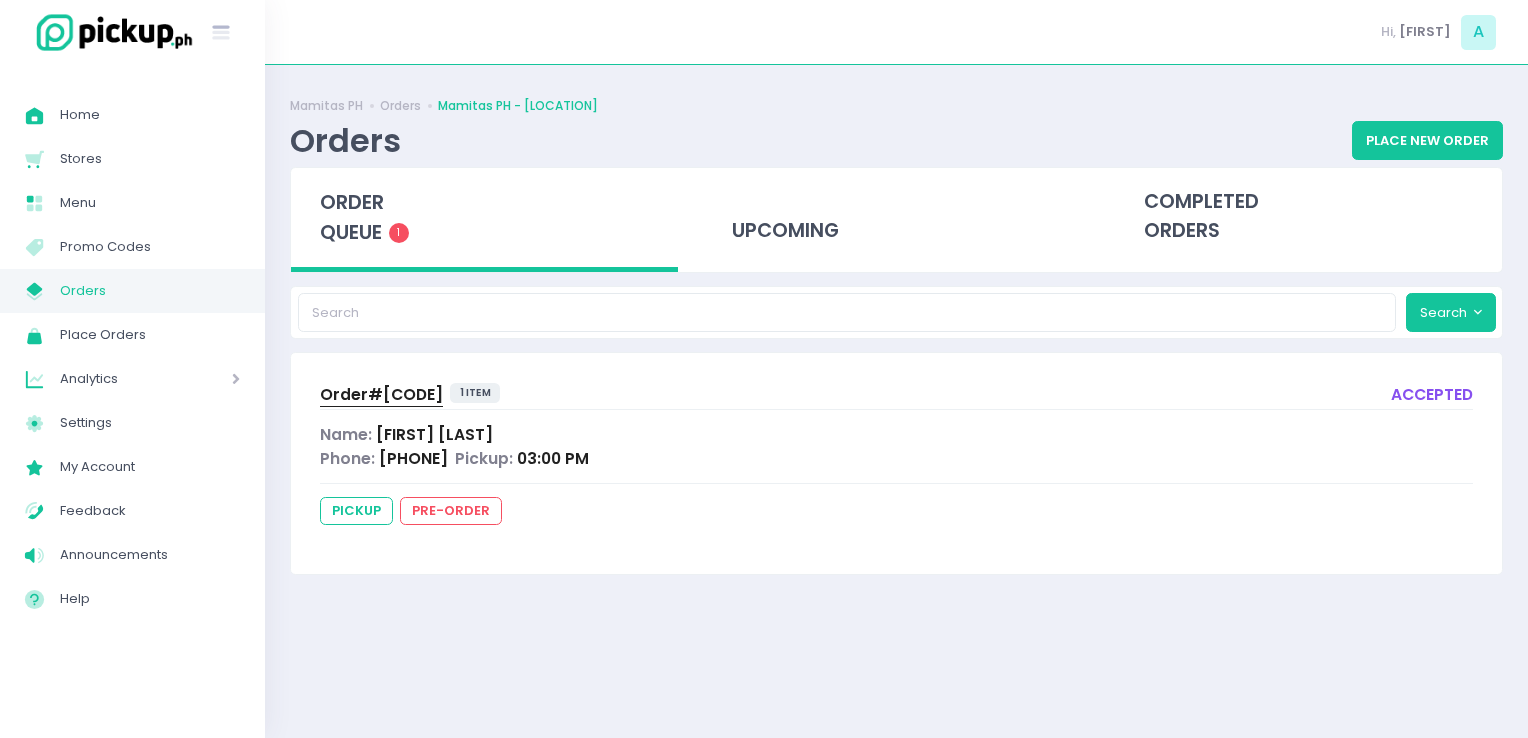 click on "My Store Created with Sketch. Orders" at bounding box center (132, 291) 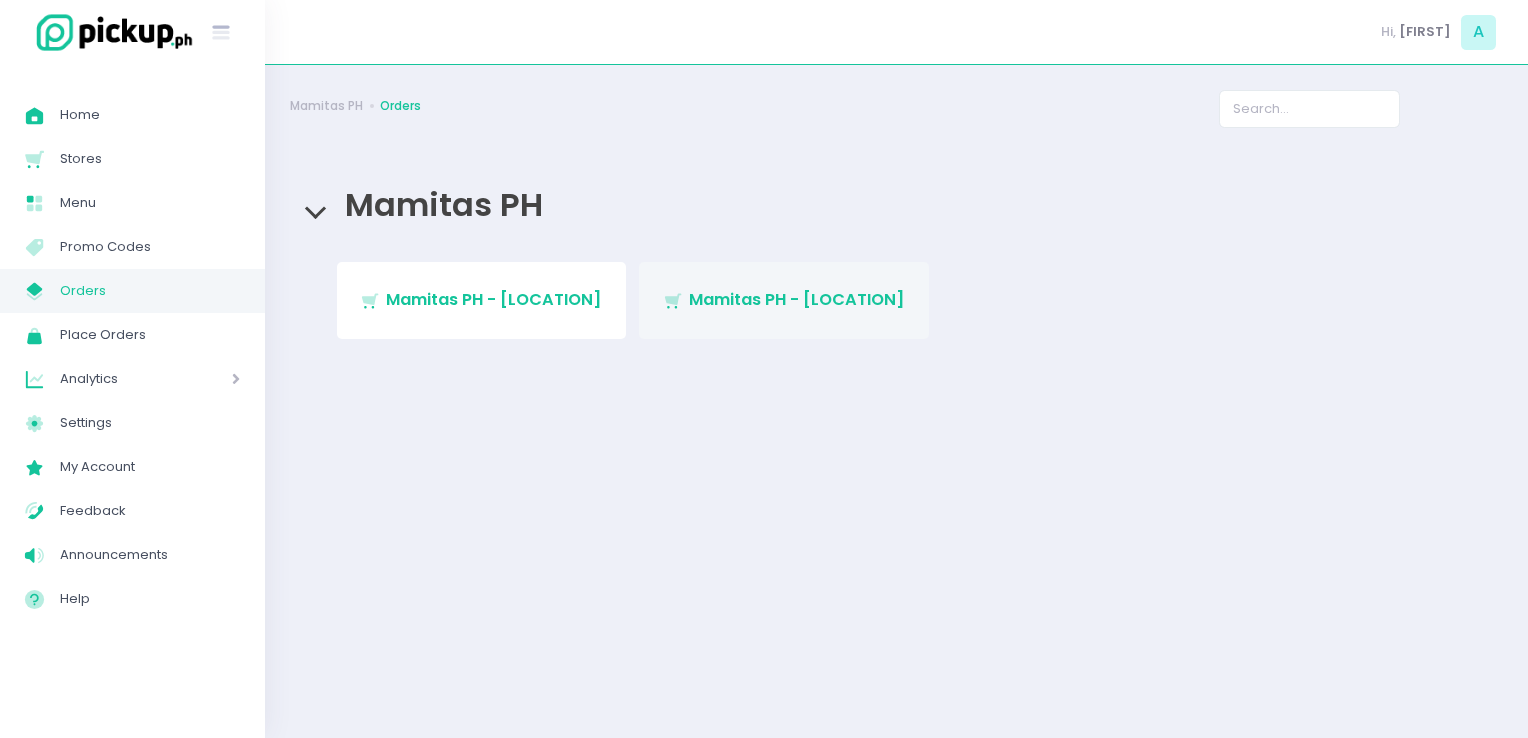 click on "Mamitas PH - Sct Gandia" at bounding box center [797, 299] 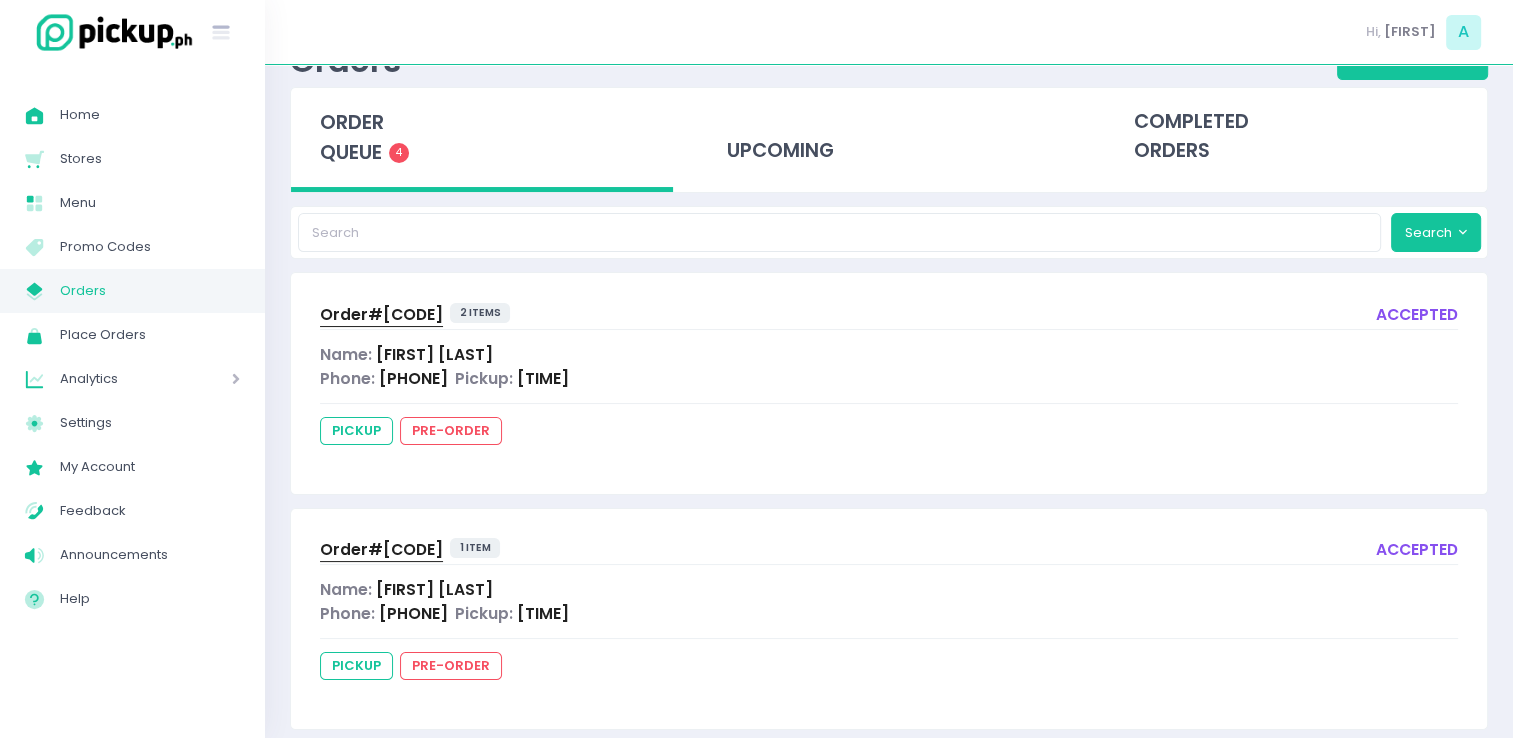 scroll, scrollTop: 120, scrollLeft: 0, axis: vertical 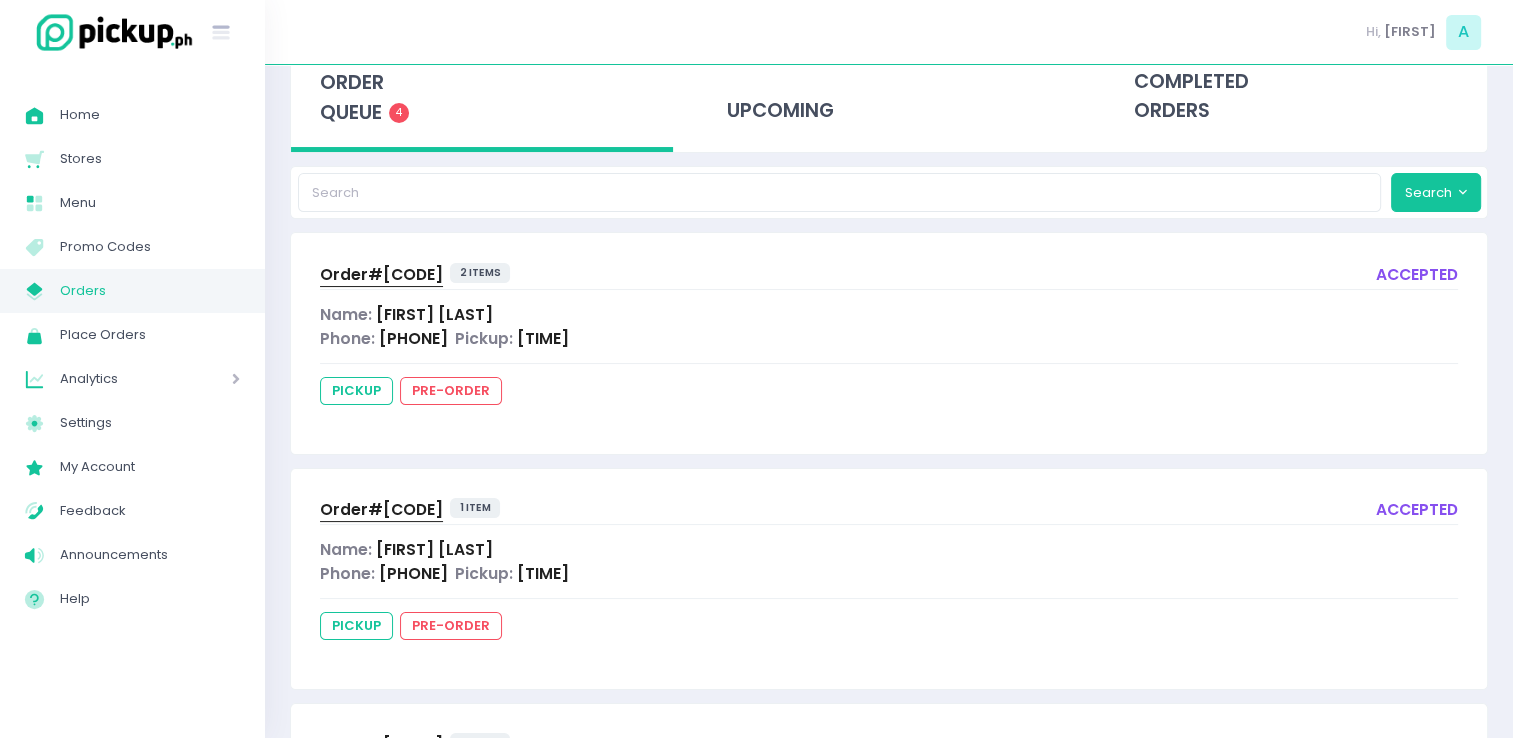 click on "Order# T09KC6" at bounding box center (381, 274) 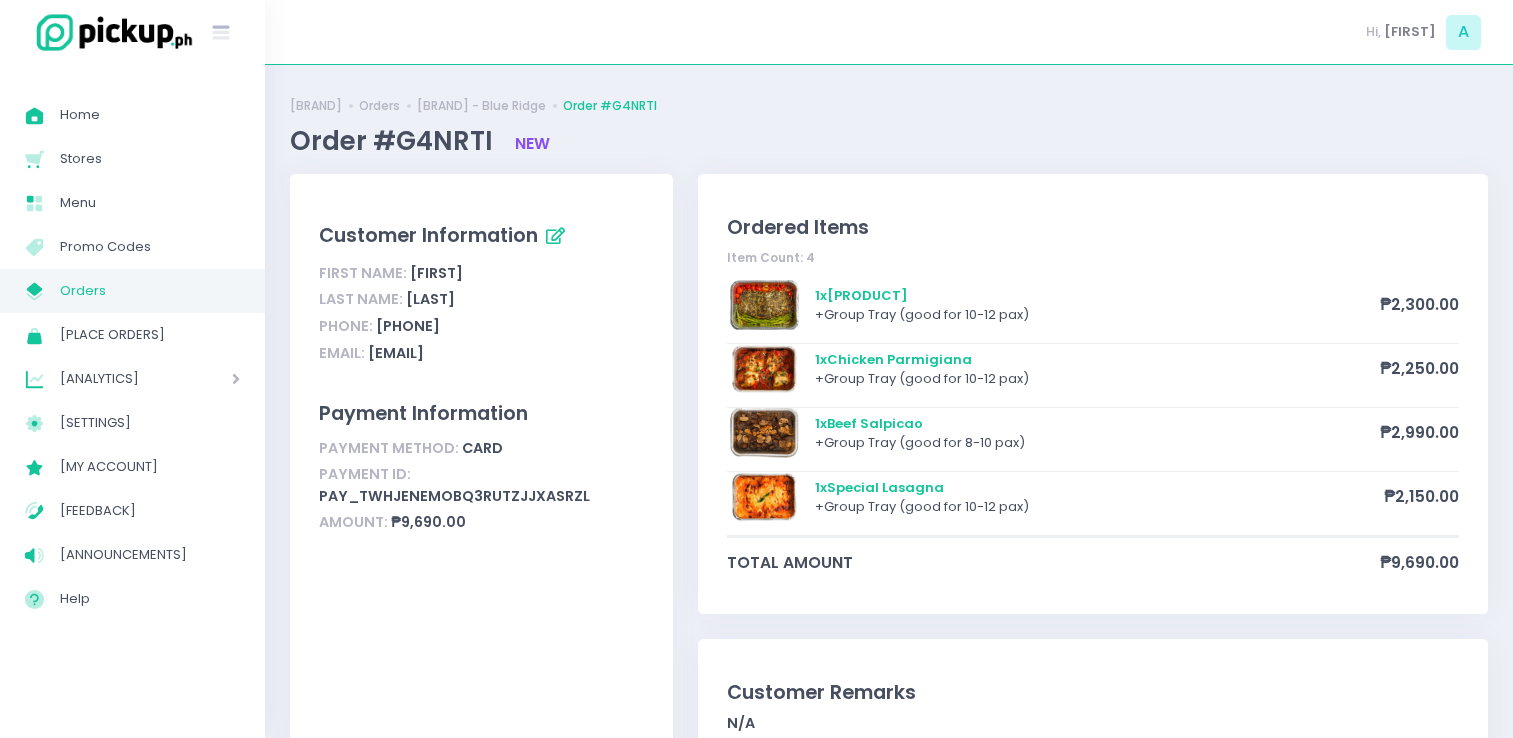 scroll, scrollTop: 0, scrollLeft: 0, axis: both 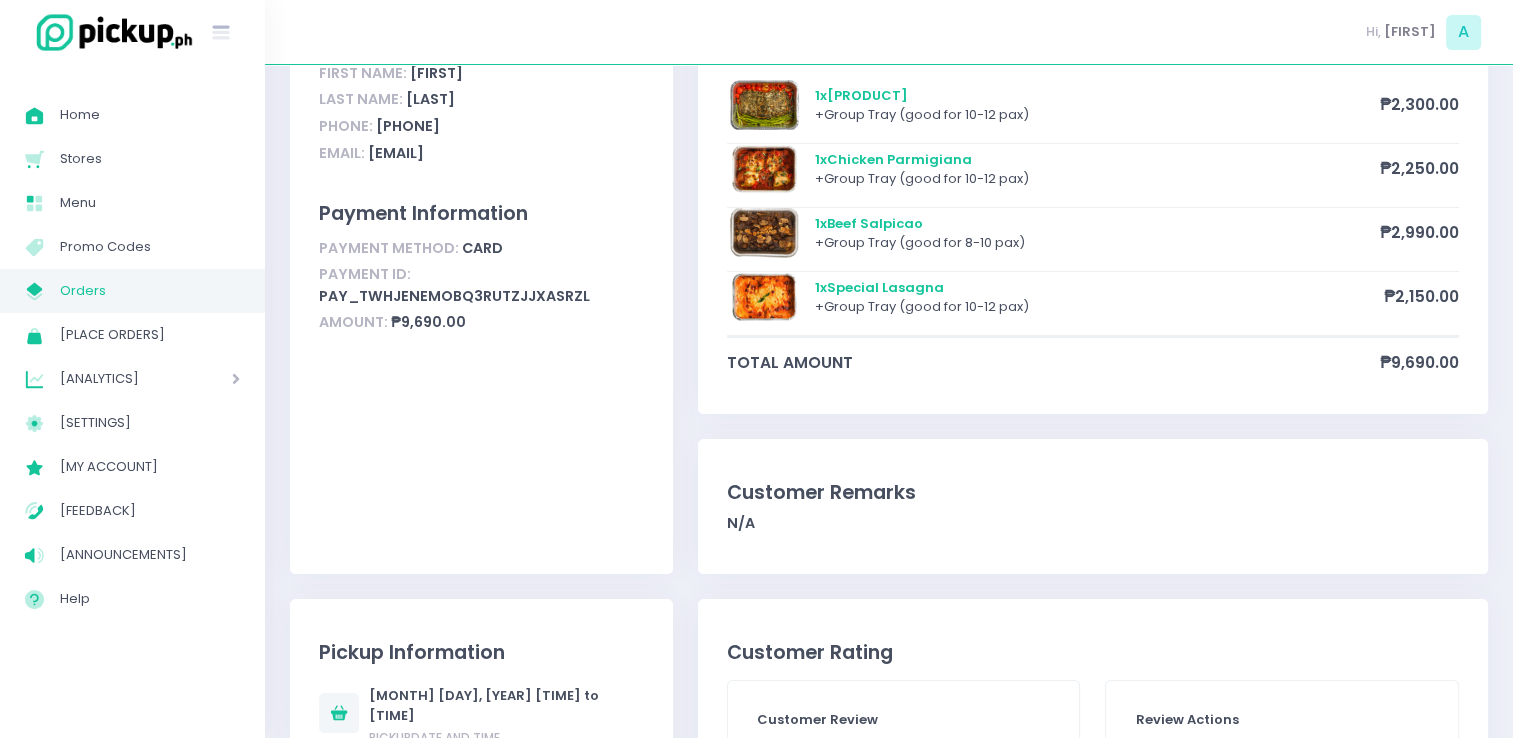 click on "Orders" at bounding box center [150, 291] 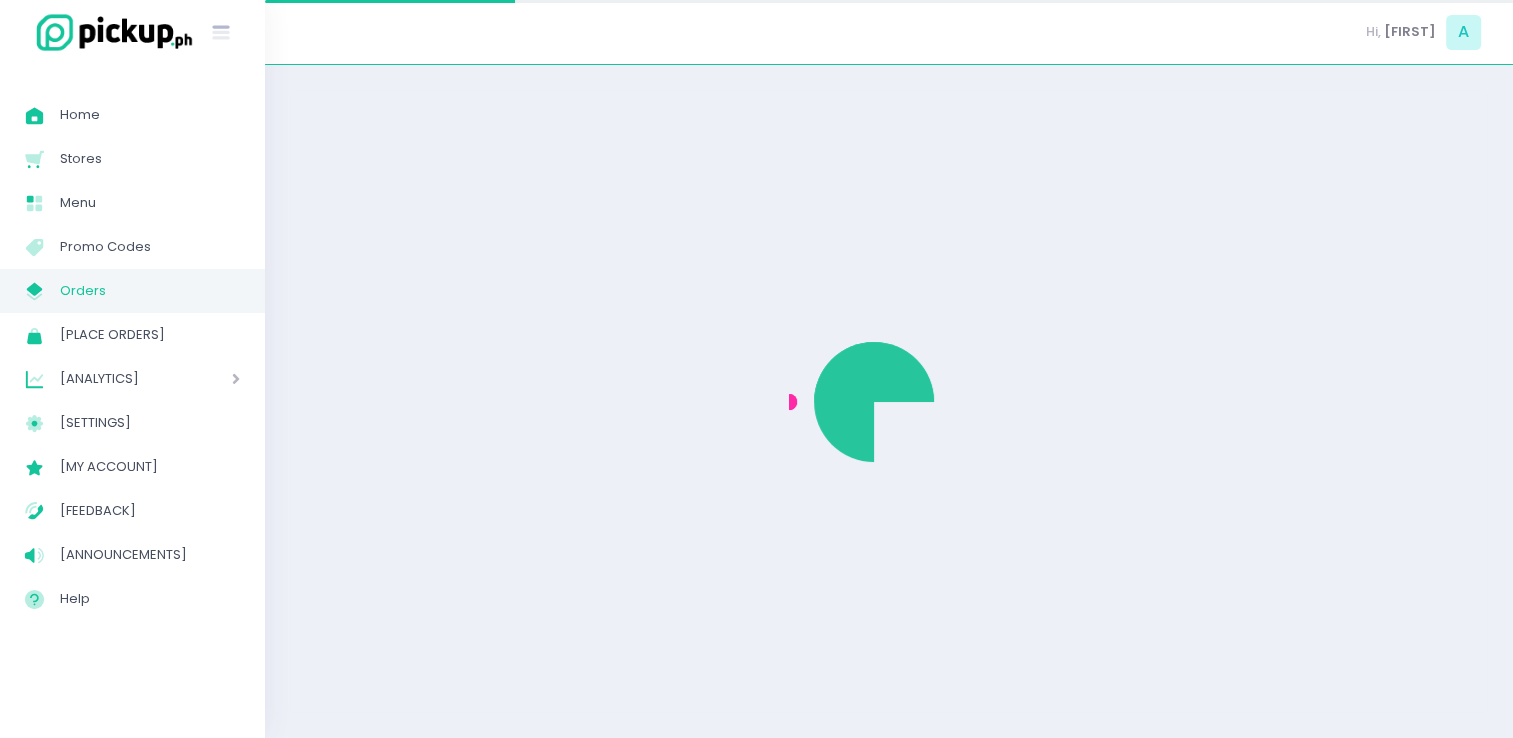 scroll, scrollTop: 0, scrollLeft: 0, axis: both 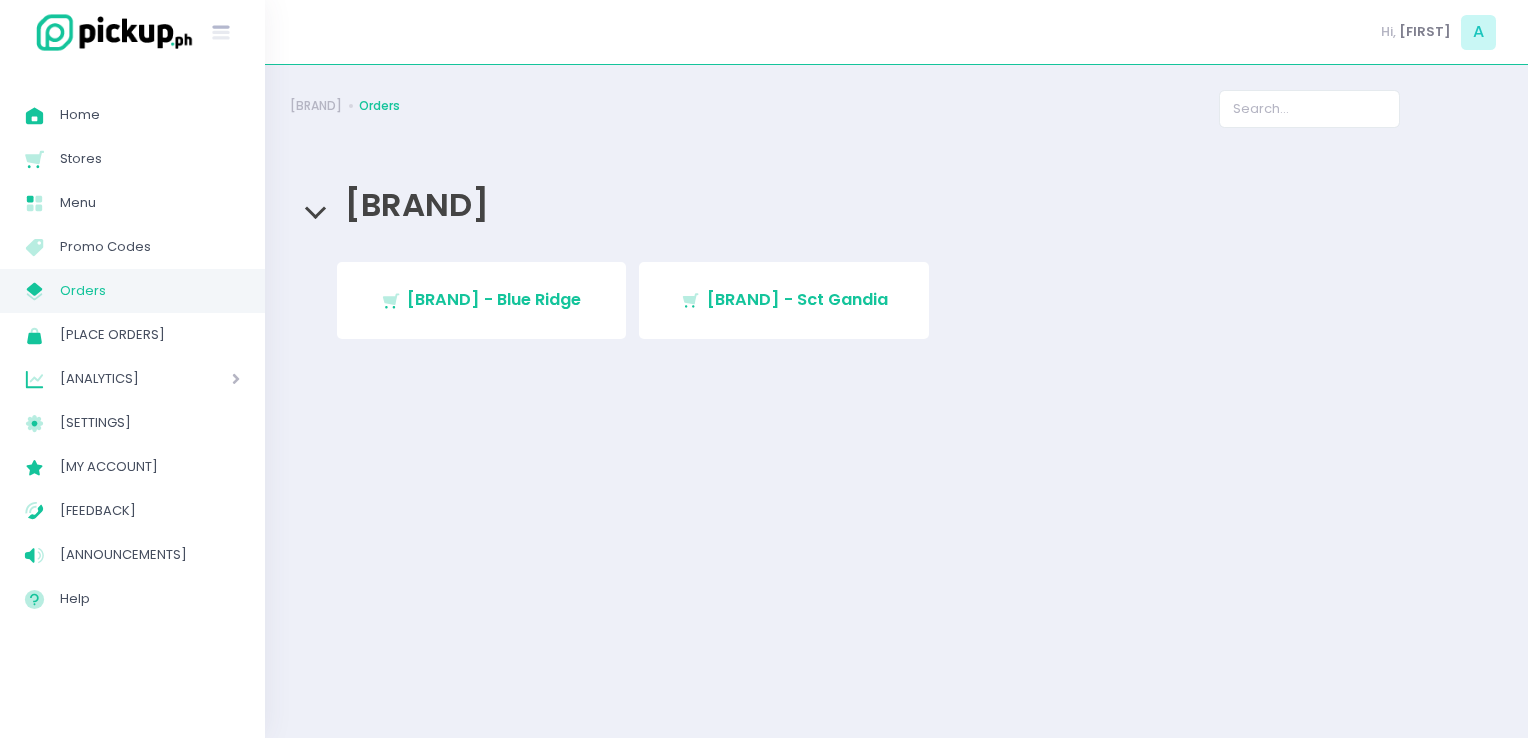 click on "Orders" at bounding box center [150, 291] 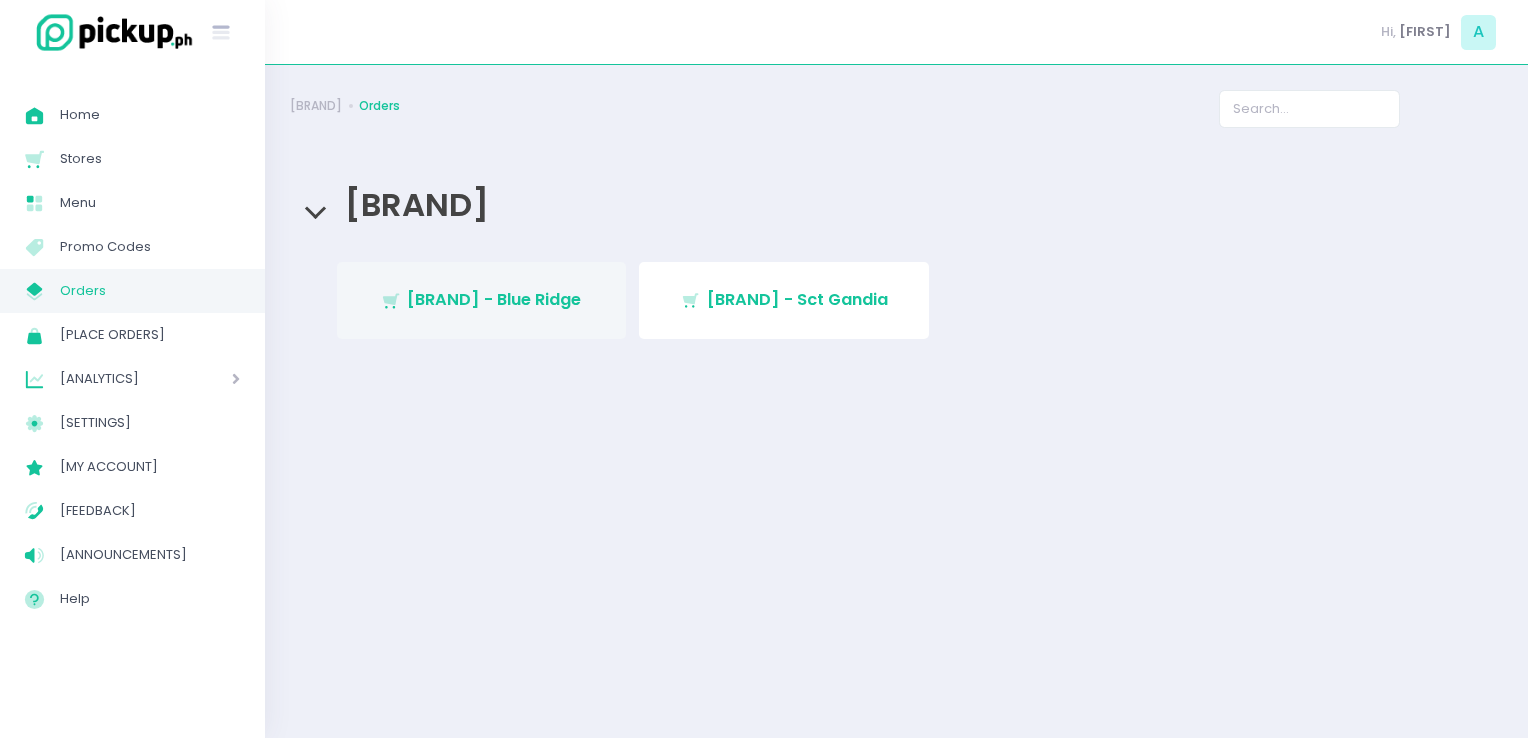 click on "Stockholm-icons / Shopping / Cart1 Created with Sketch. Mamitas PH - Blue Ridge" at bounding box center [482, 300] 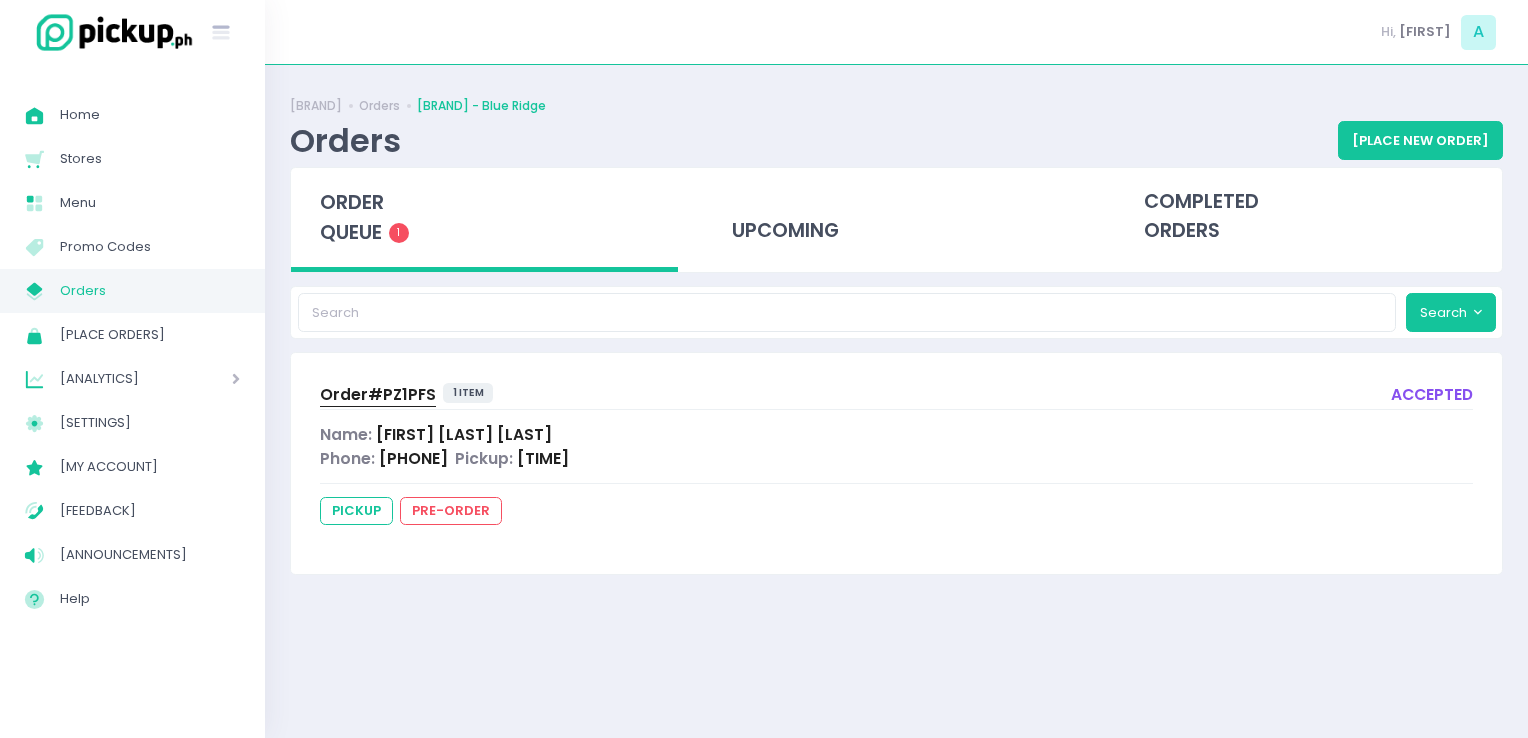 click on "My Store Created with Sketch. Orders" at bounding box center [132, 291] 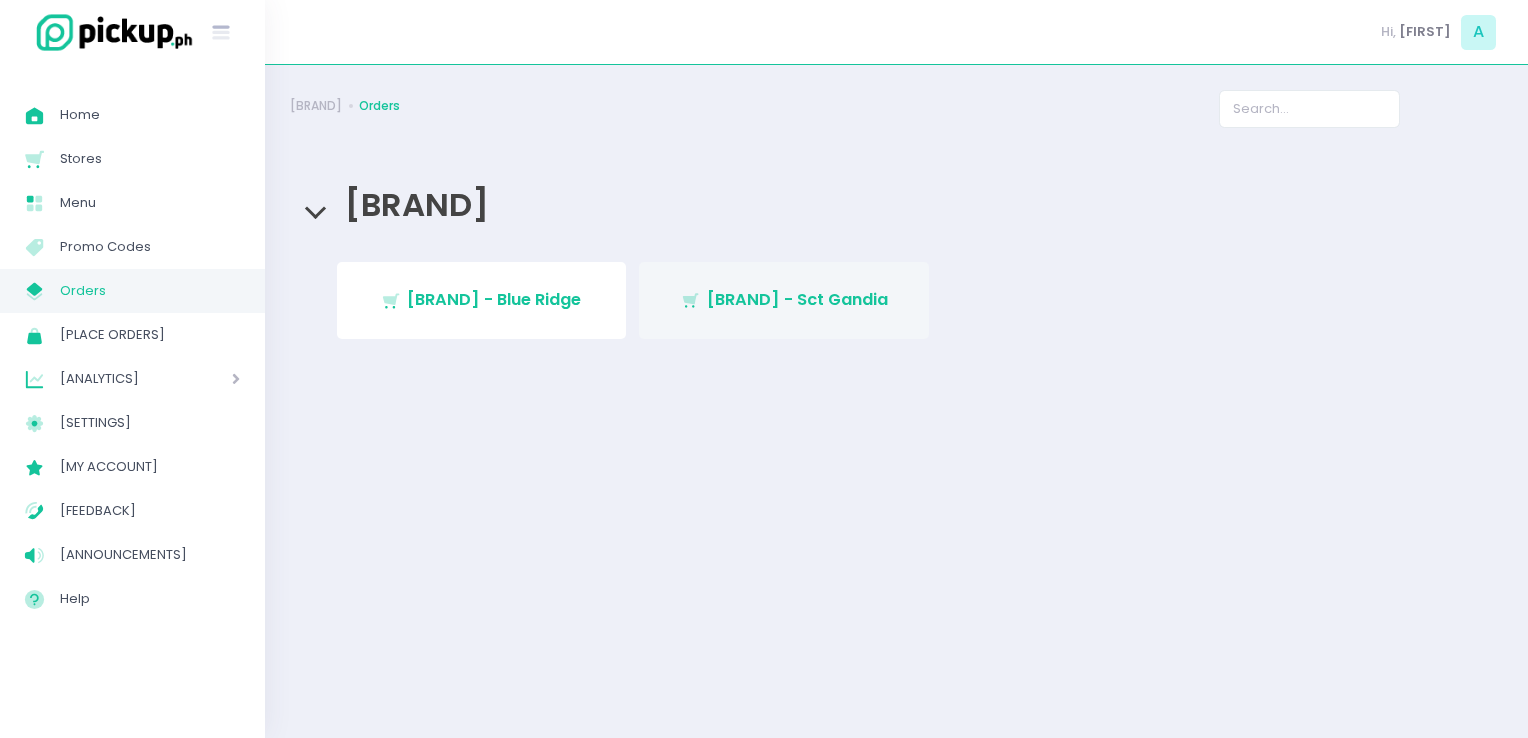click on "Mamitas PH - Sct Gandia" at bounding box center [797, 299] 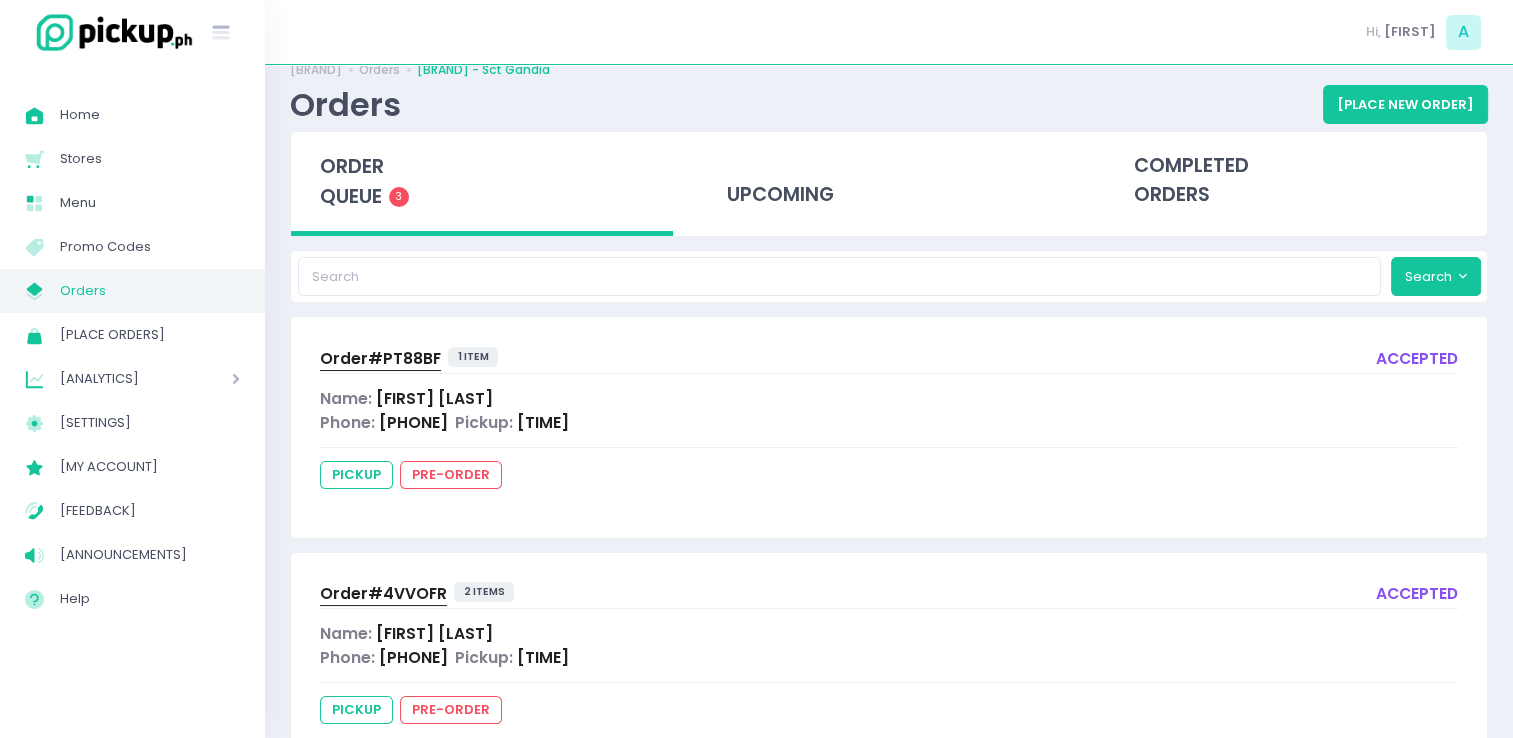 scroll, scrollTop: 40, scrollLeft: 0, axis: vertical 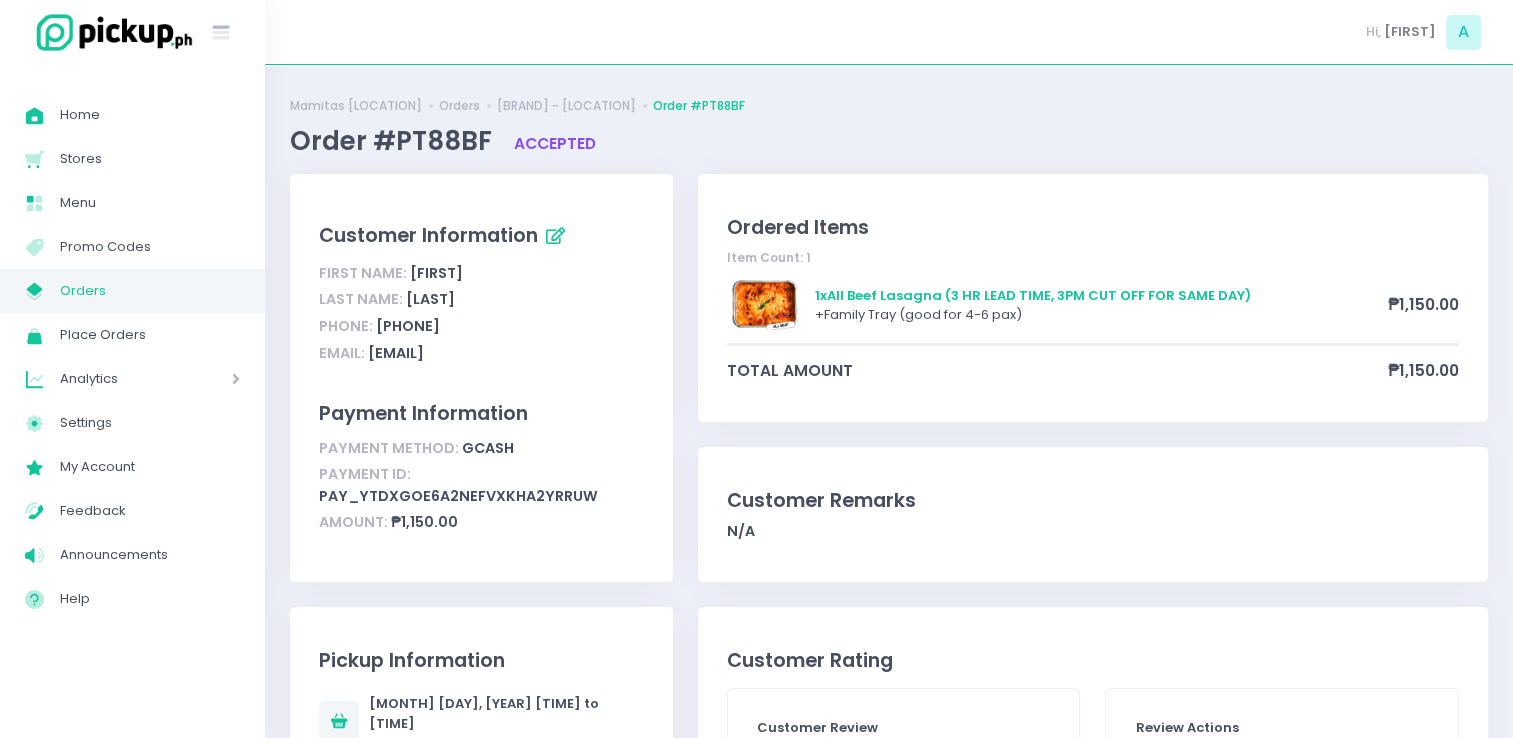 click on "Orders" at bounding box center (150, 291) 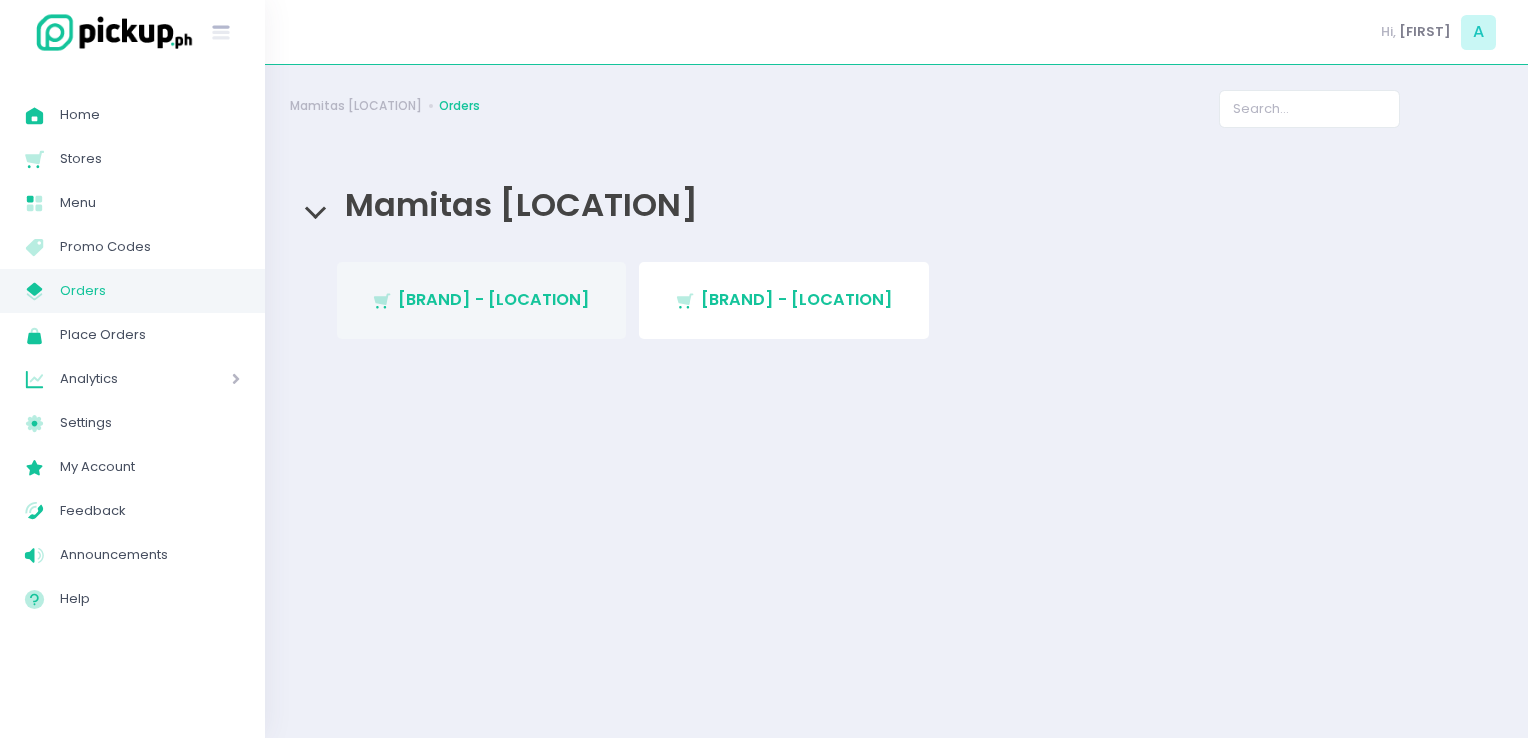 click on "Stockholm-icons / Shopping / Cart1 Created with Sketch. Mamitas PH - Blue Ridge" at bounding box center (482, 300) 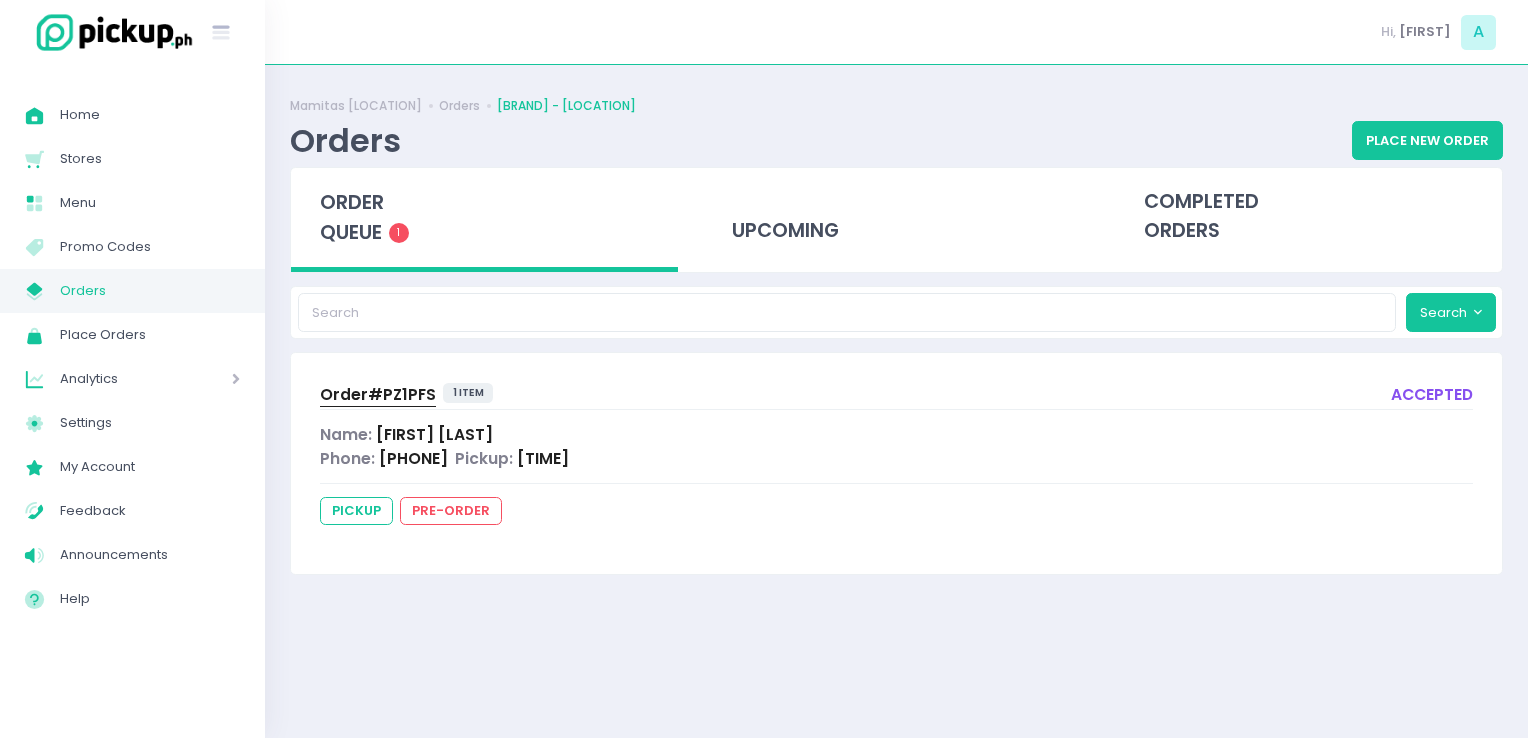 click on "Orders" at bounding box center [150, 291] 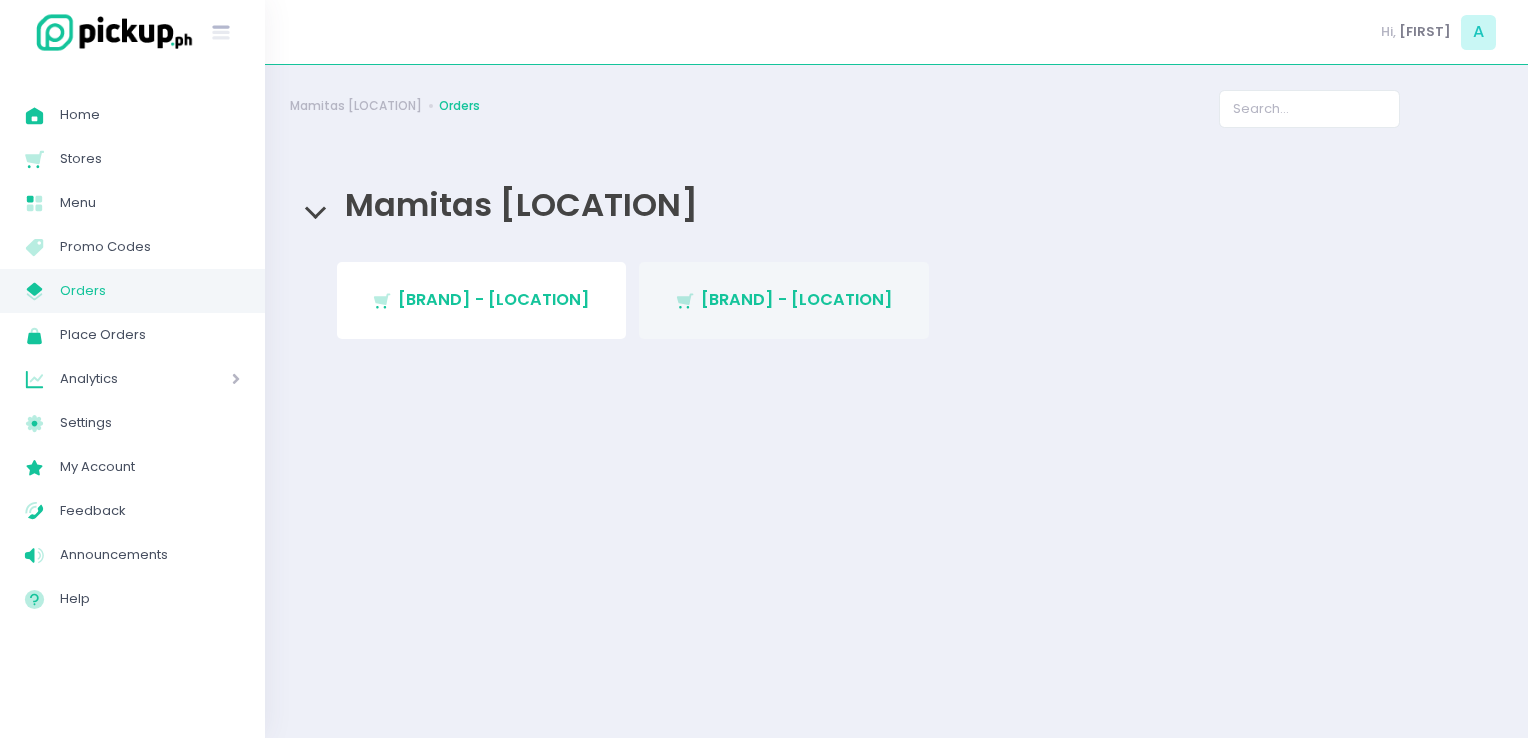 click on "Stockholm-icons / Shopping / Cart1 Created with Sketch. Mamitas PH - Sct Gandia" at bounding box center [784, 300] 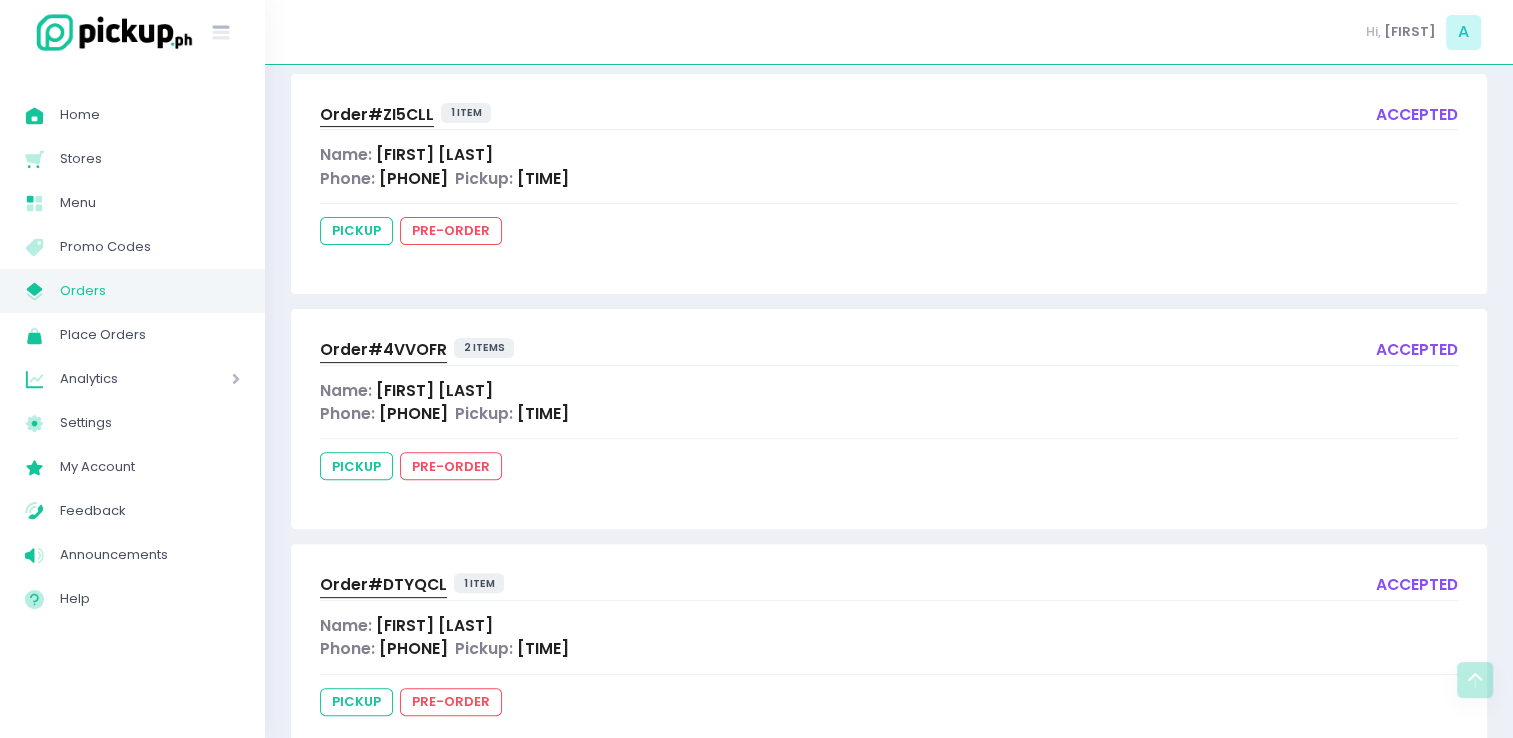 scroll, scrollTop: 480, scrollLeft: 0, axis: vertical 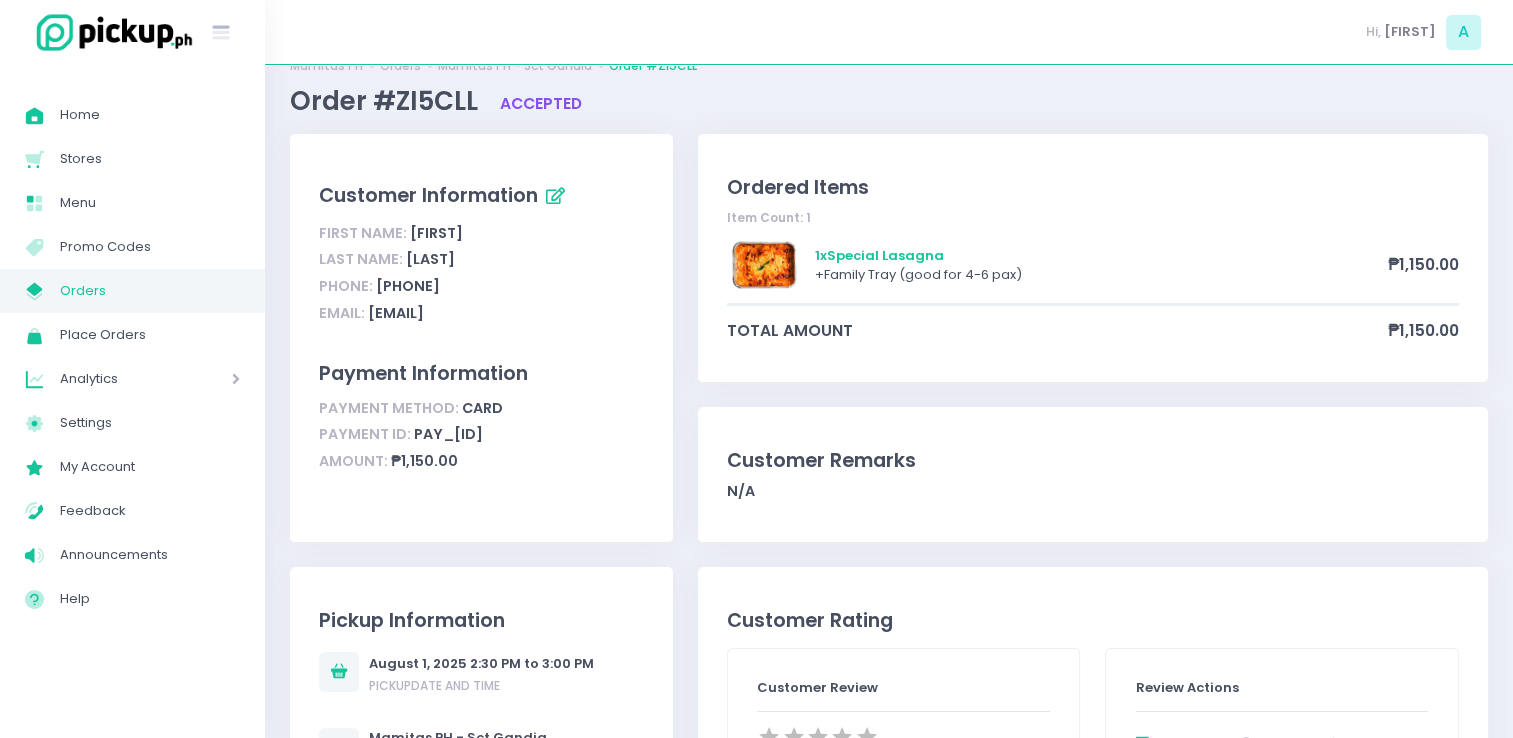 click on "Orders" at bounding box center (150, 291) 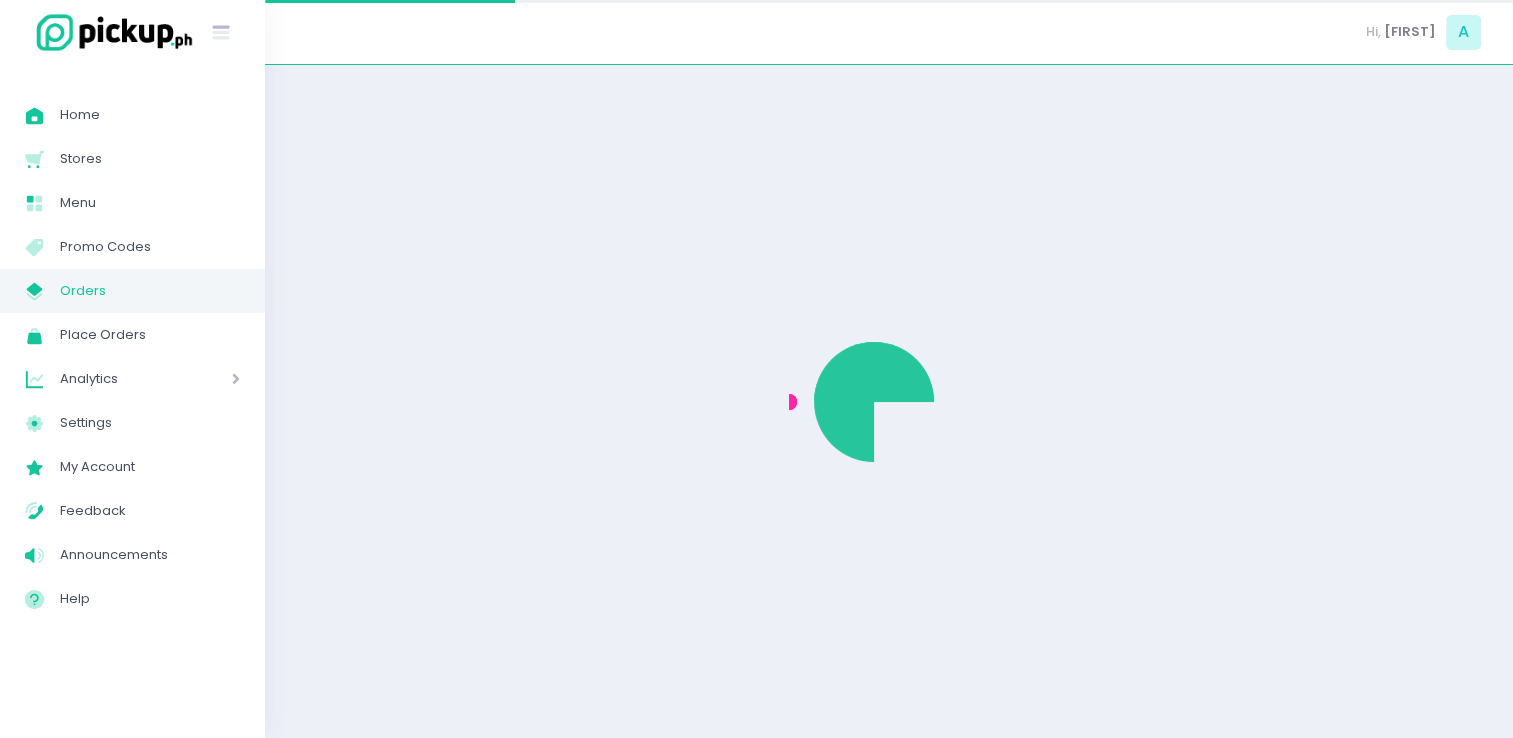 scroll, scrollTop: 0, scrollLeft: 0, axis: both 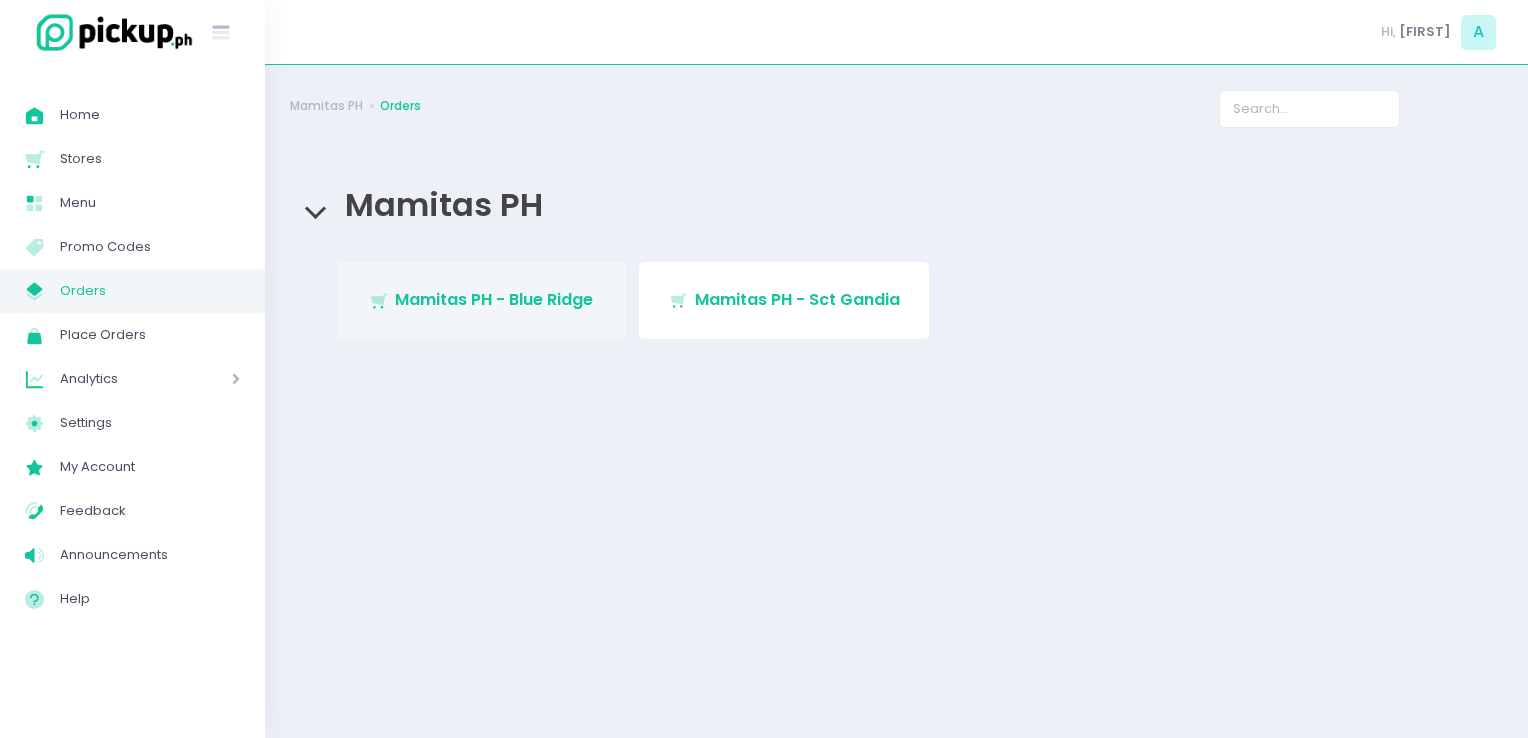 click on "Mamitas PH - Blue Ridge" at bounding box center [494, 299] 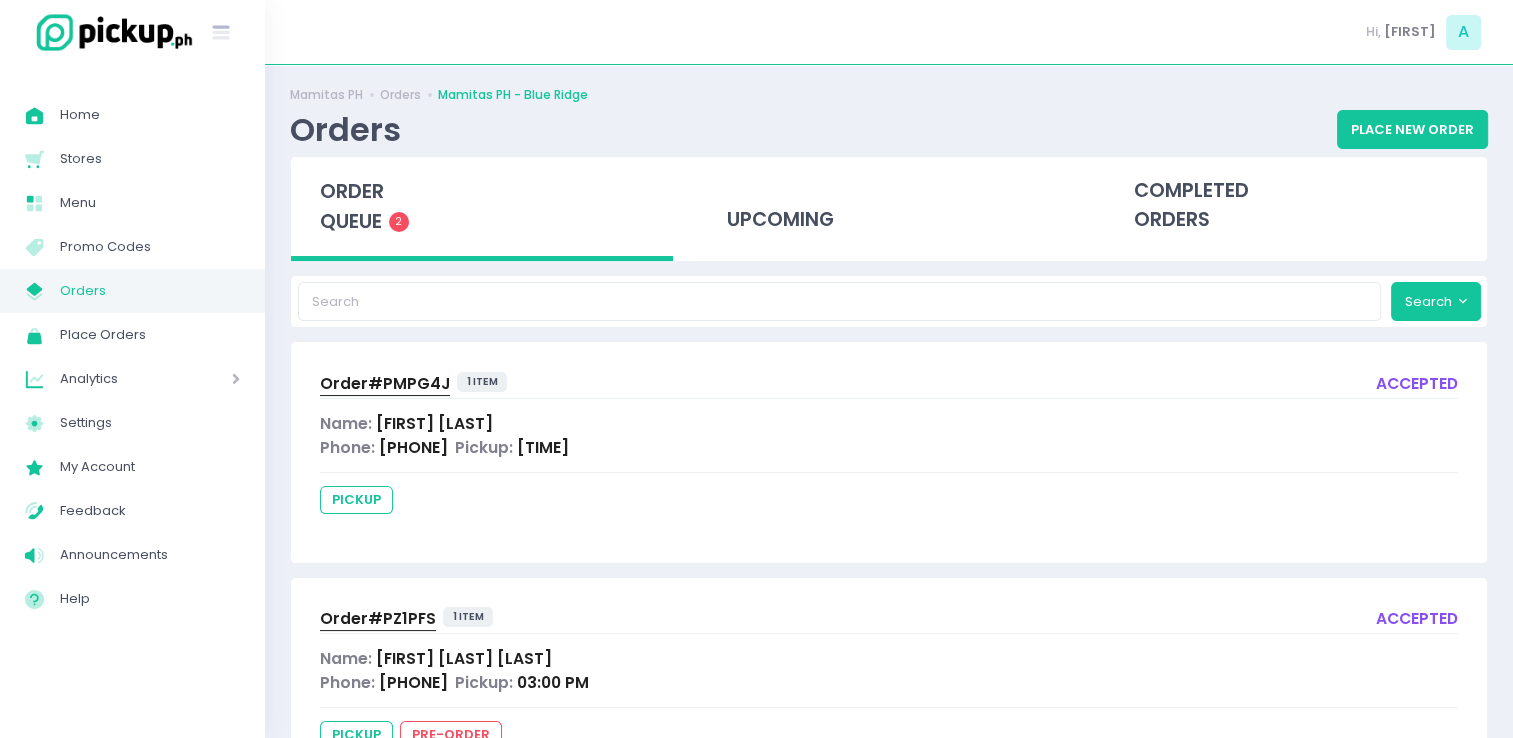 scroll, scrollTop: 106, scrollLeft: 0, axis: vertical 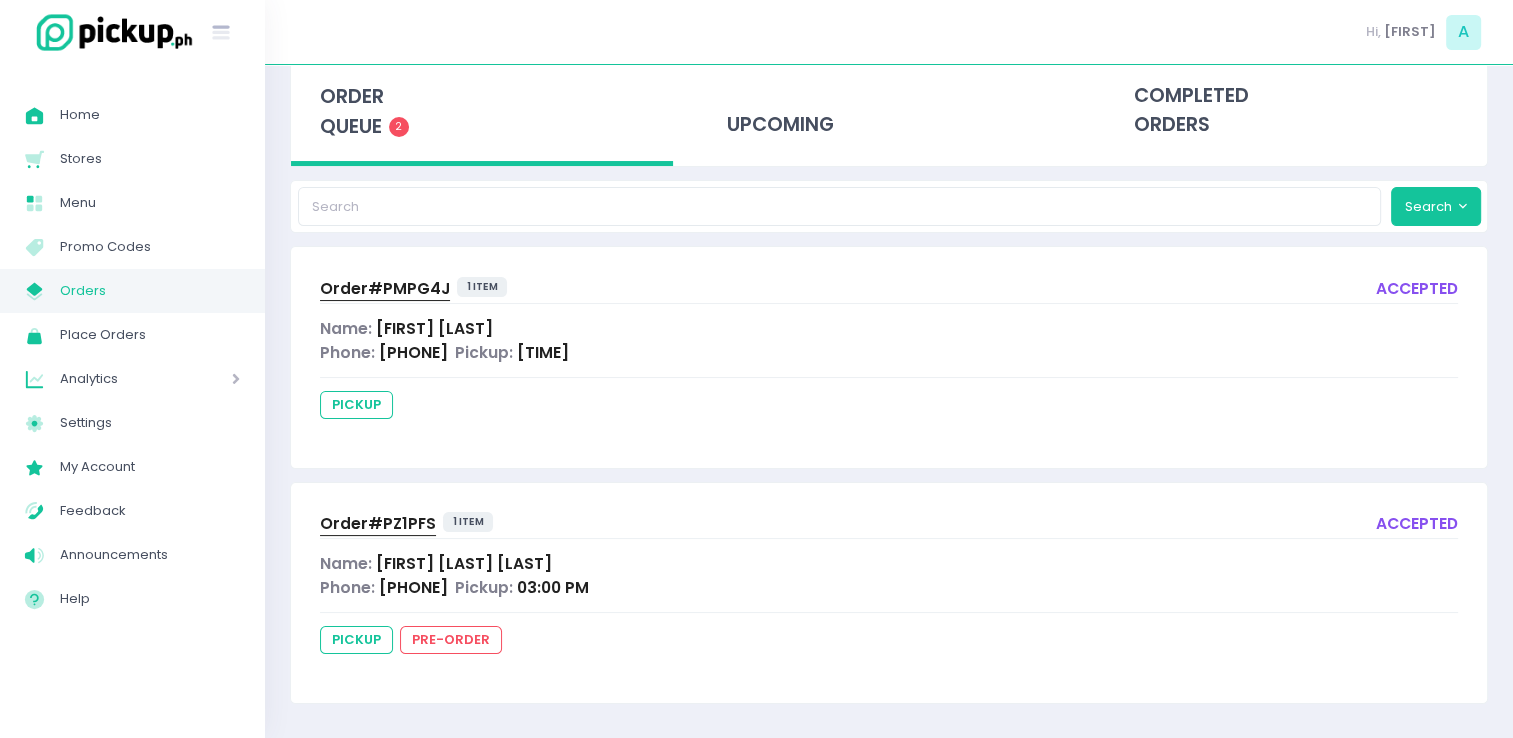 click on "Order# PMPG4J" at bounding box center (385, 288) 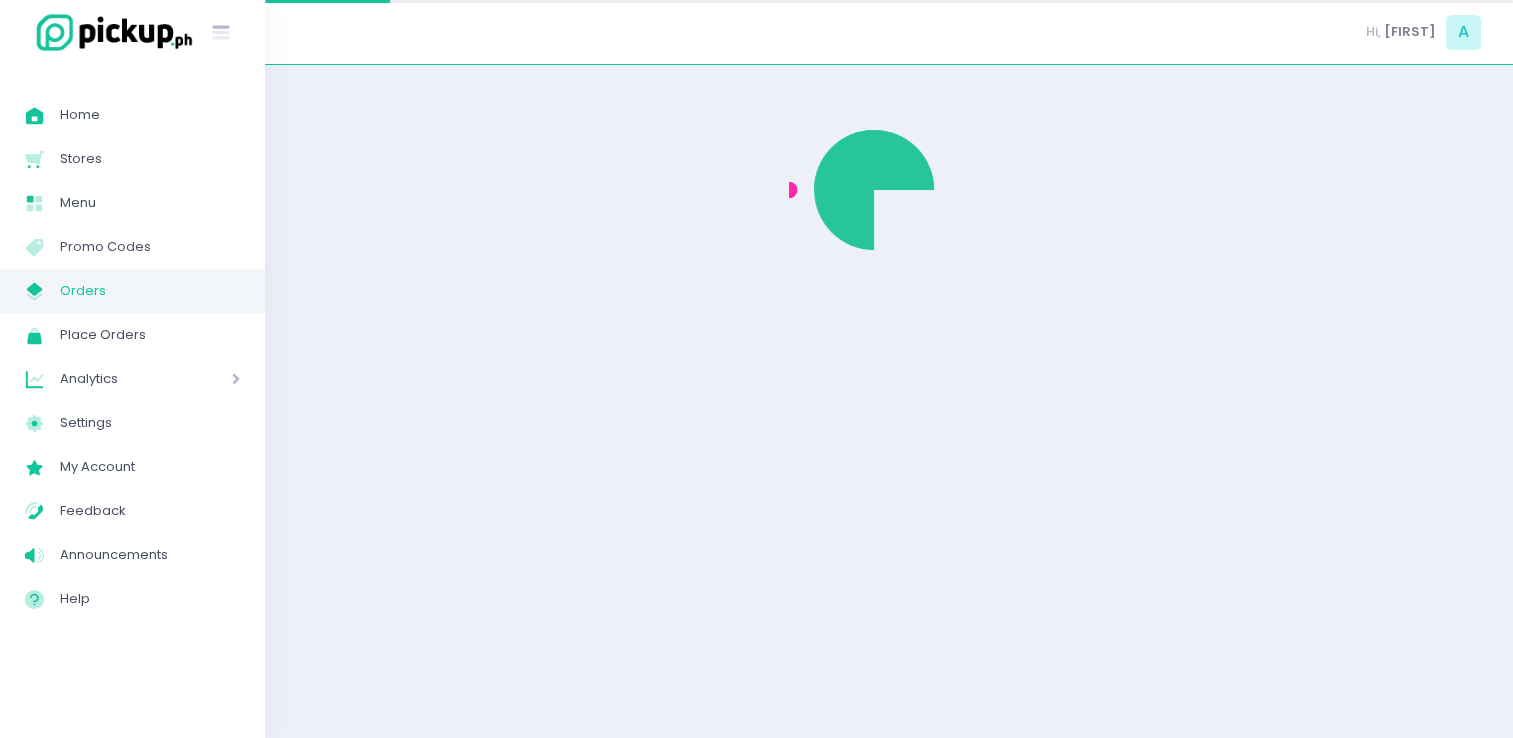 scroll, scrollTop: 0, scrollLeft: 0, axis: both 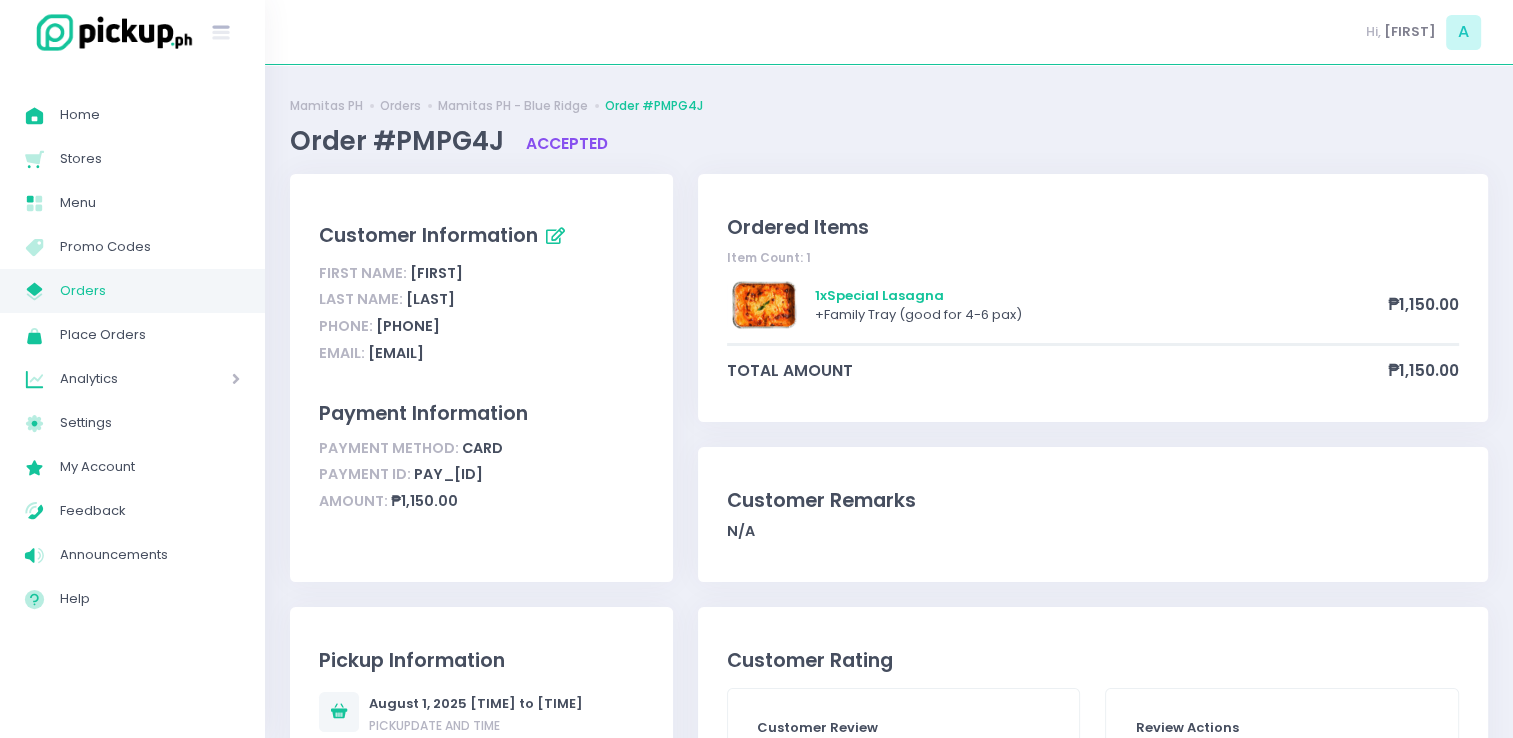 click on "Orders" at bounding box center [150, 291] 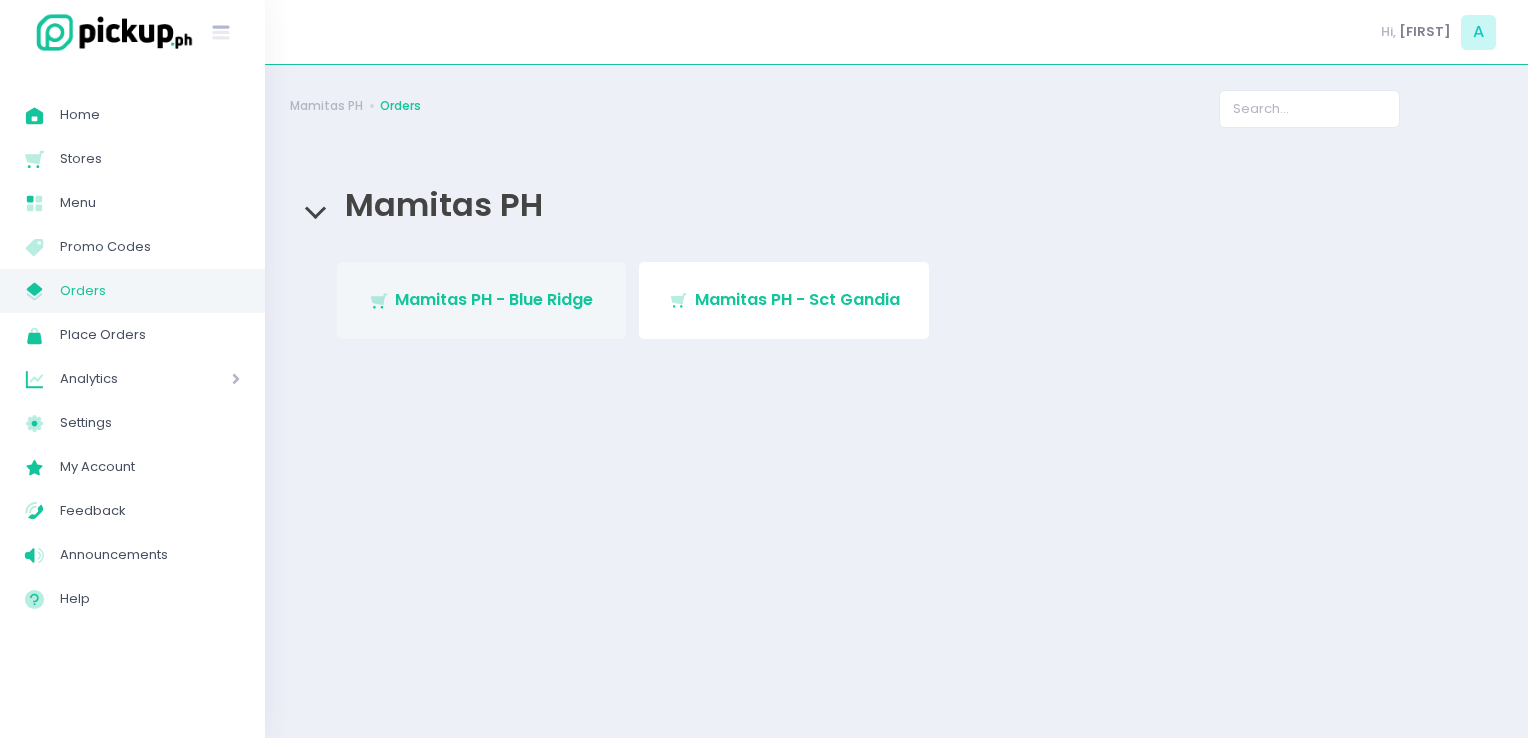 click on "Stockholm-icons / Shopping / Cart1 Created with Sketch. Mamitas PH - Blue Ridge" at bounding box center (482, 300) 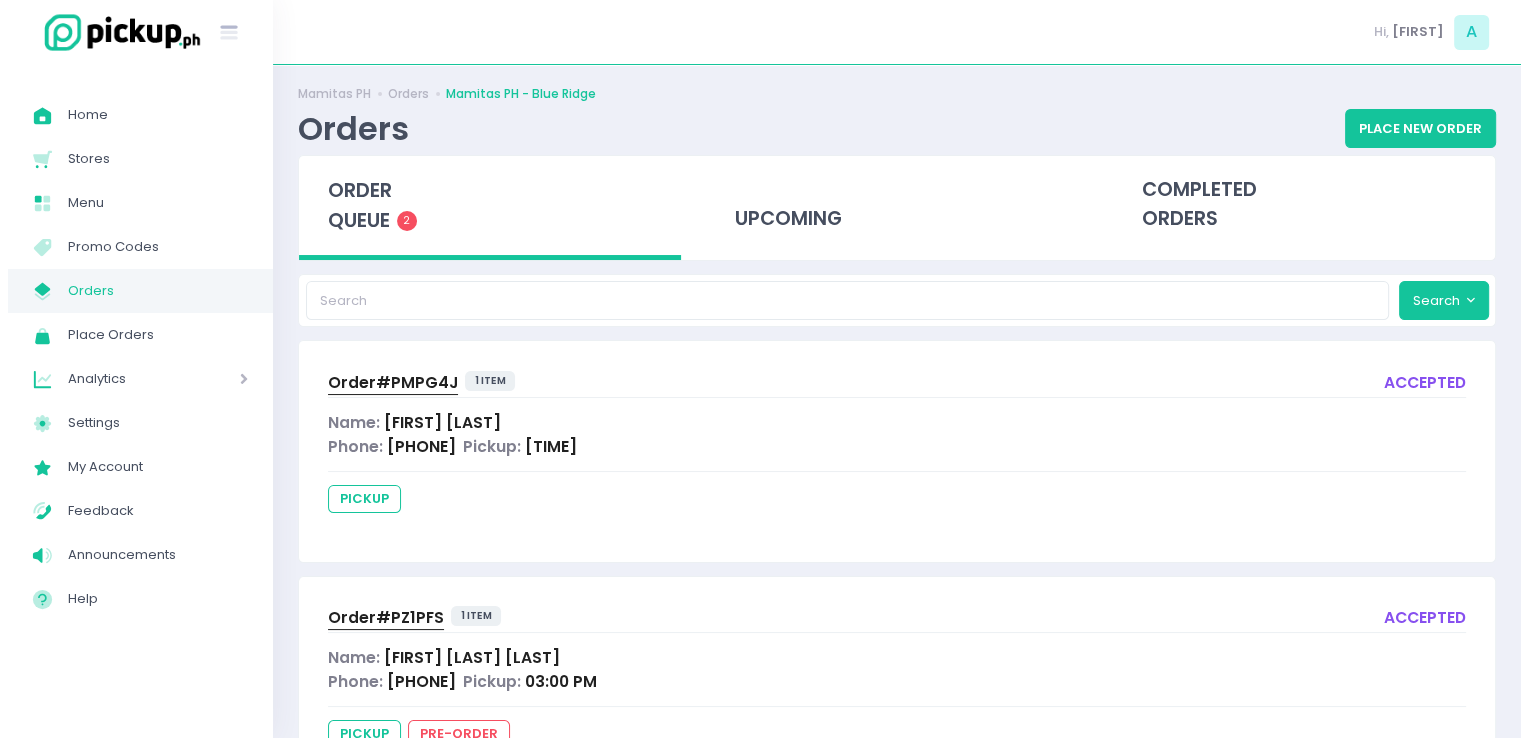 scroll, scrollTop: 0, scrollLeft: 0, axis: both 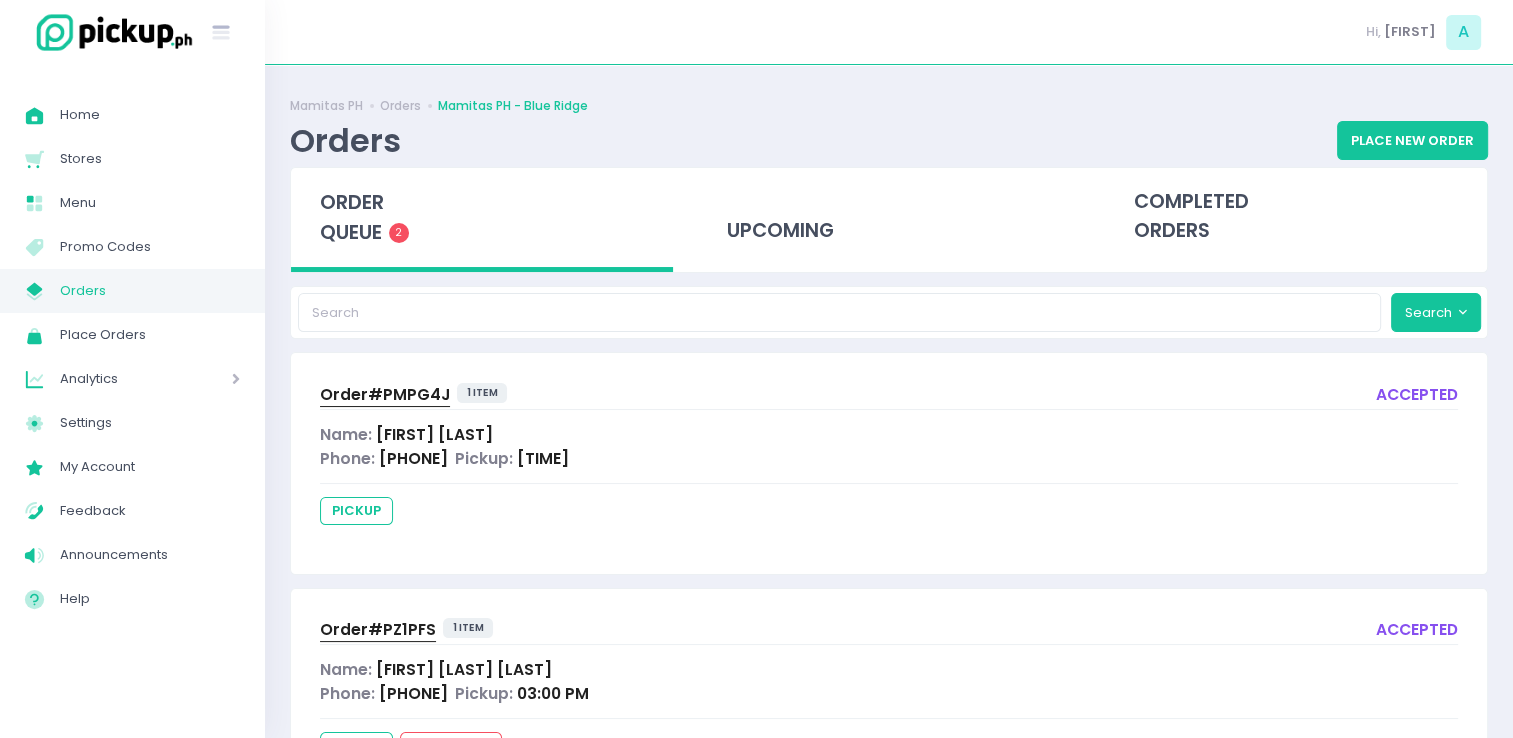 click on "Orders" at bounding box center [150, 291] 